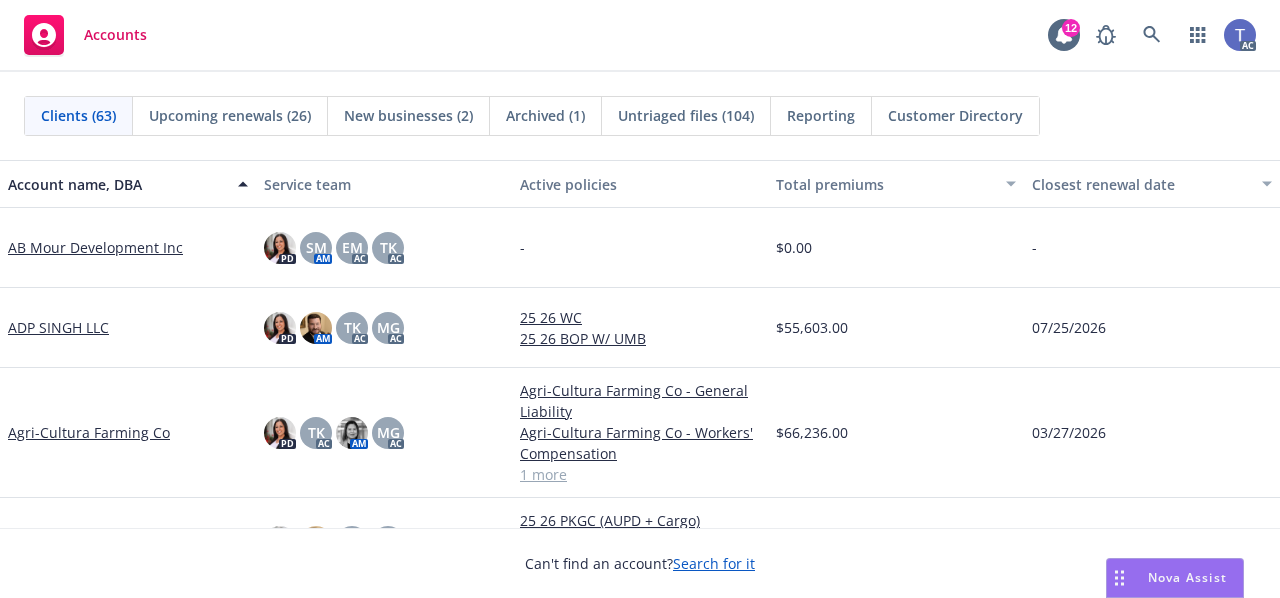 scroll, scrollTop: 0, scrollLeft: 0, axis: both 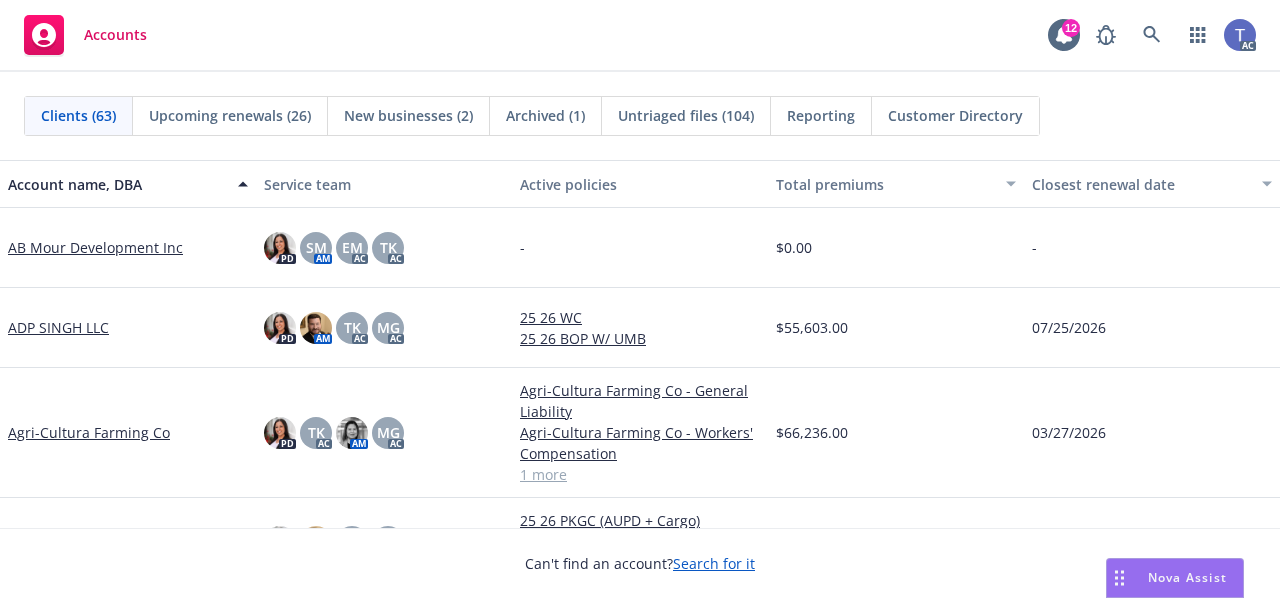 click on "Accounts 12 AC" at bounding box center [640, 36] 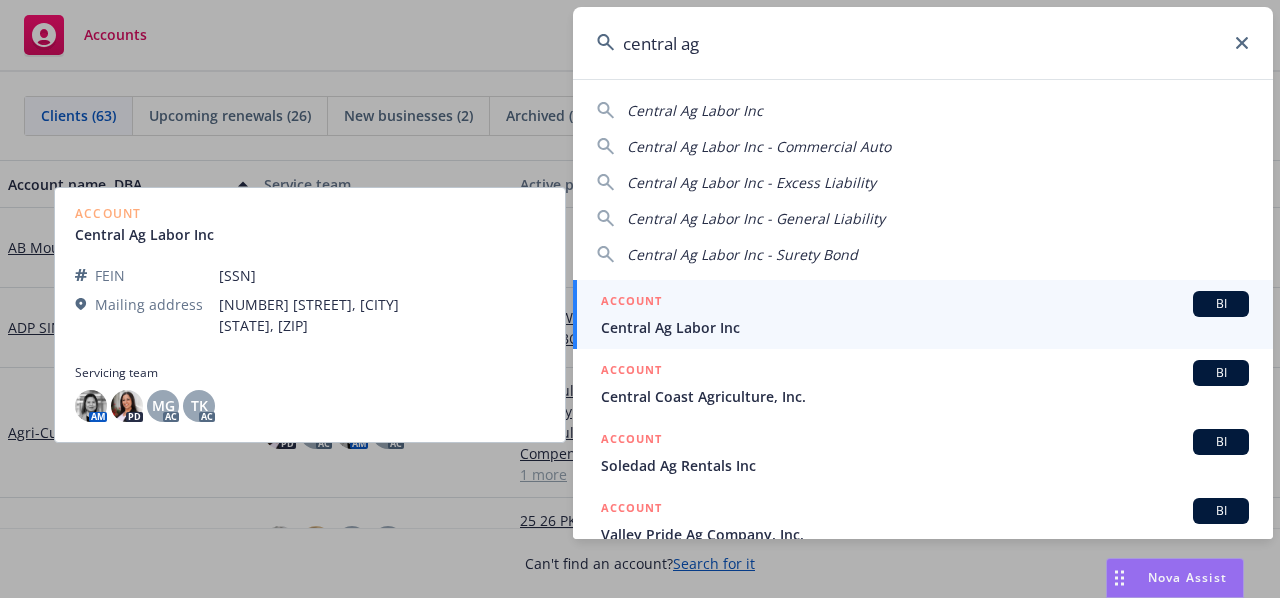 type on "central ag" 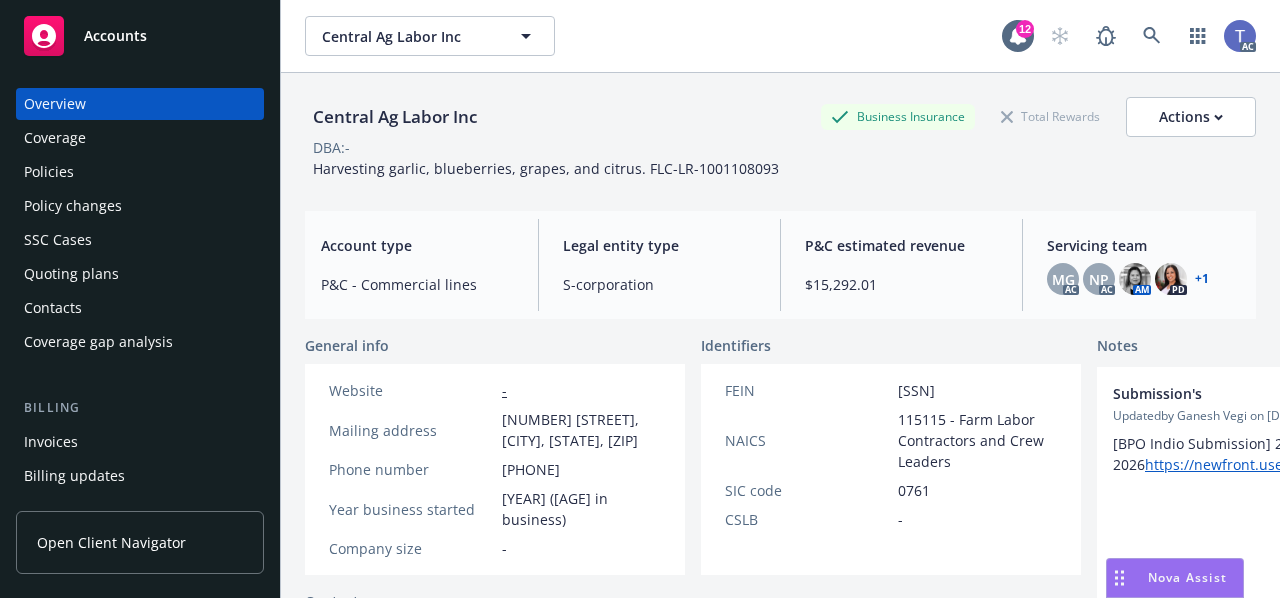 click on "Policies" at bounding box center [49, 172] 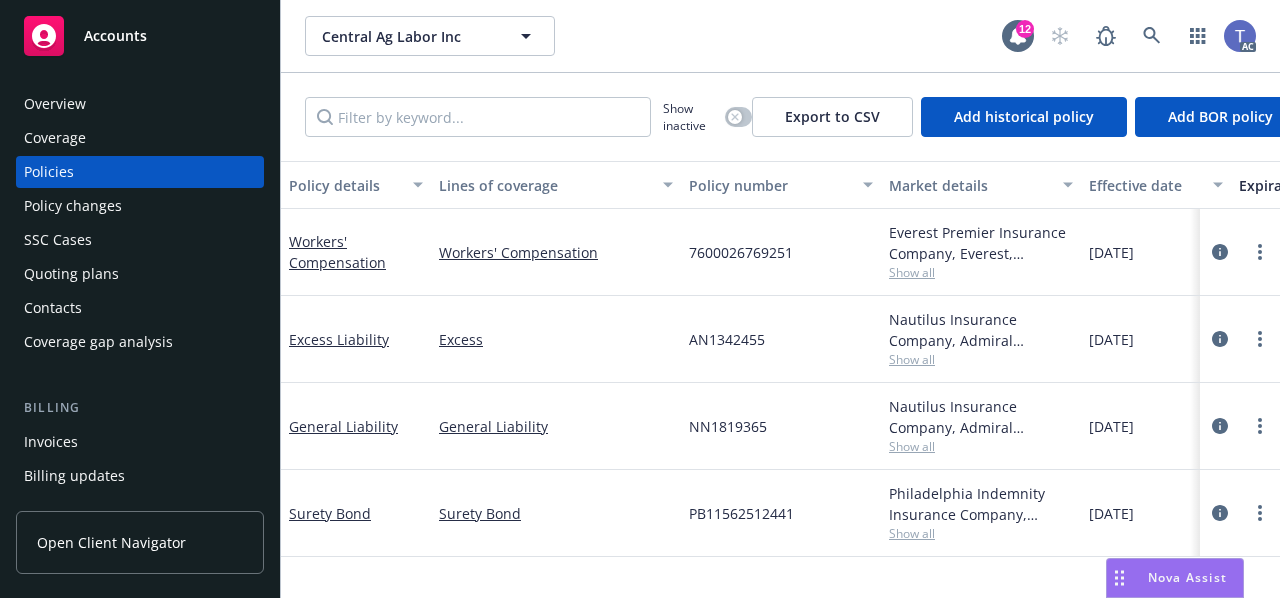 click on "Show all" at bounding box center (981, 272) 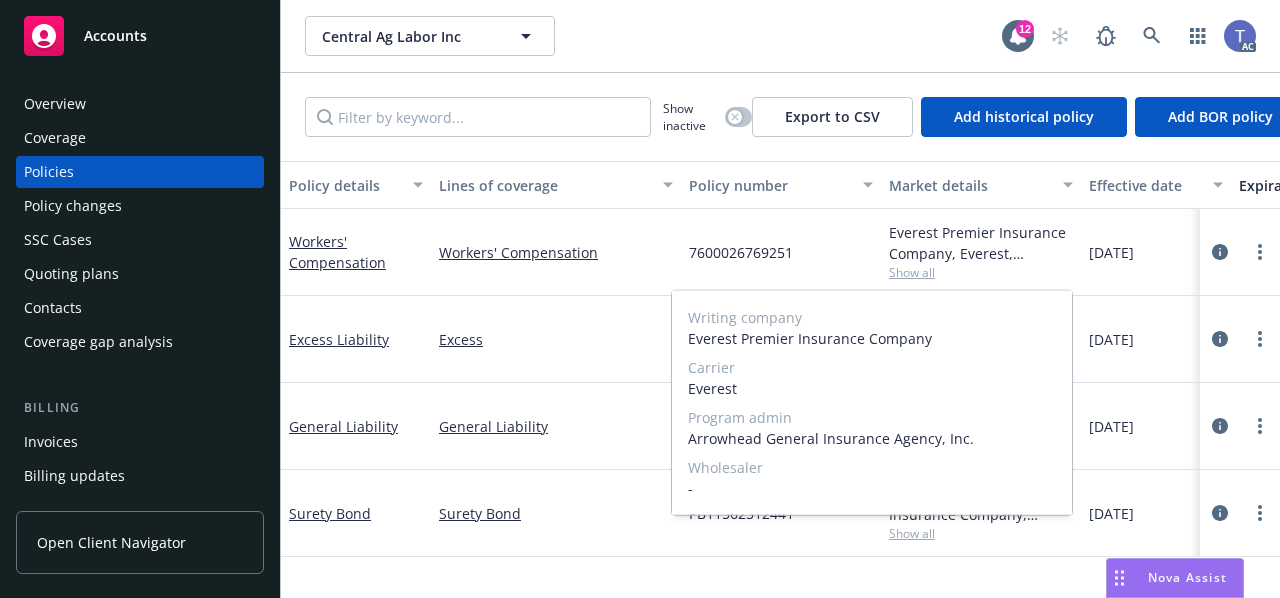 click on "Everest" at bounding box center (872, 388) 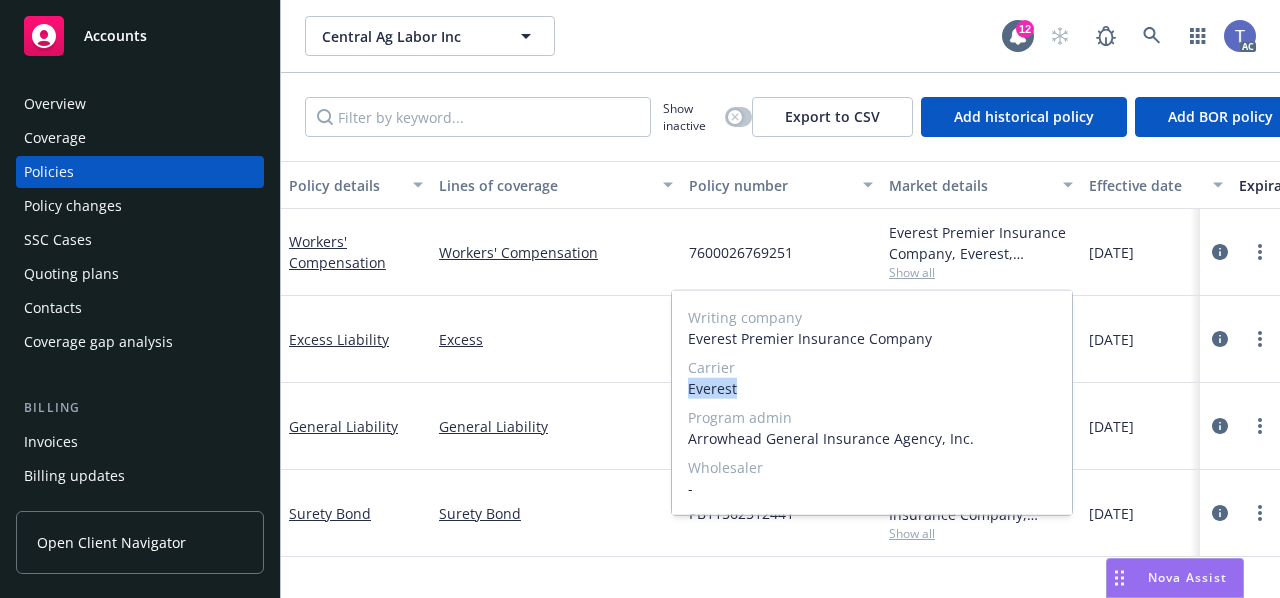 click on "Everest" at bounding box center (872, 388) 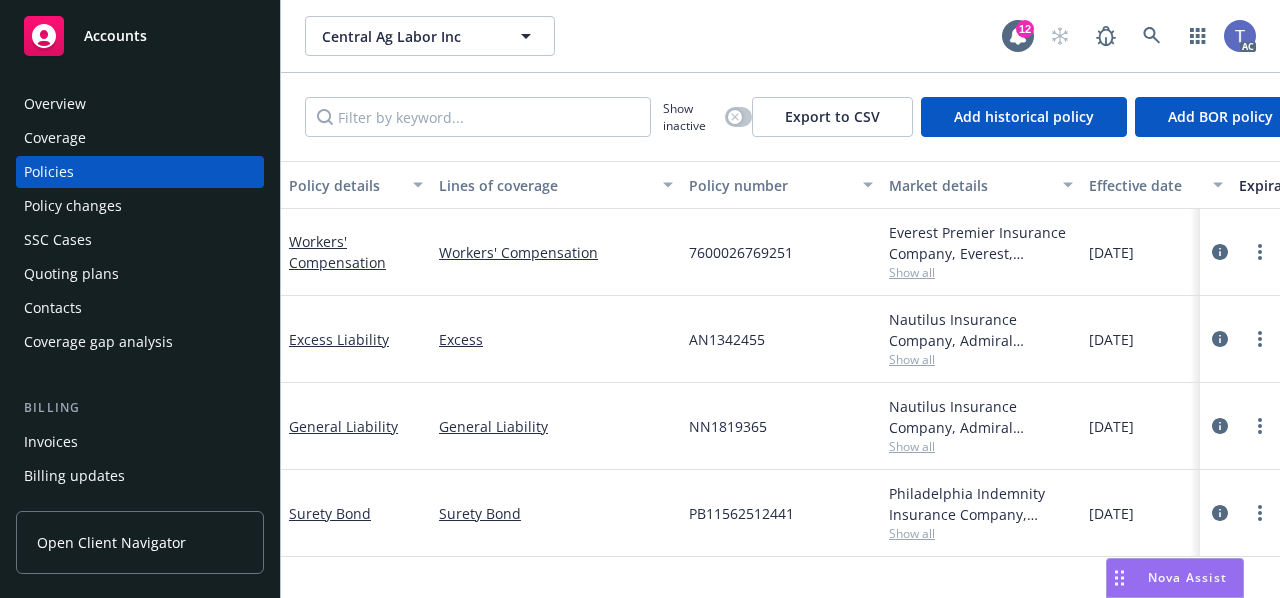 click on "Excess" at bounding box center (556, 339) 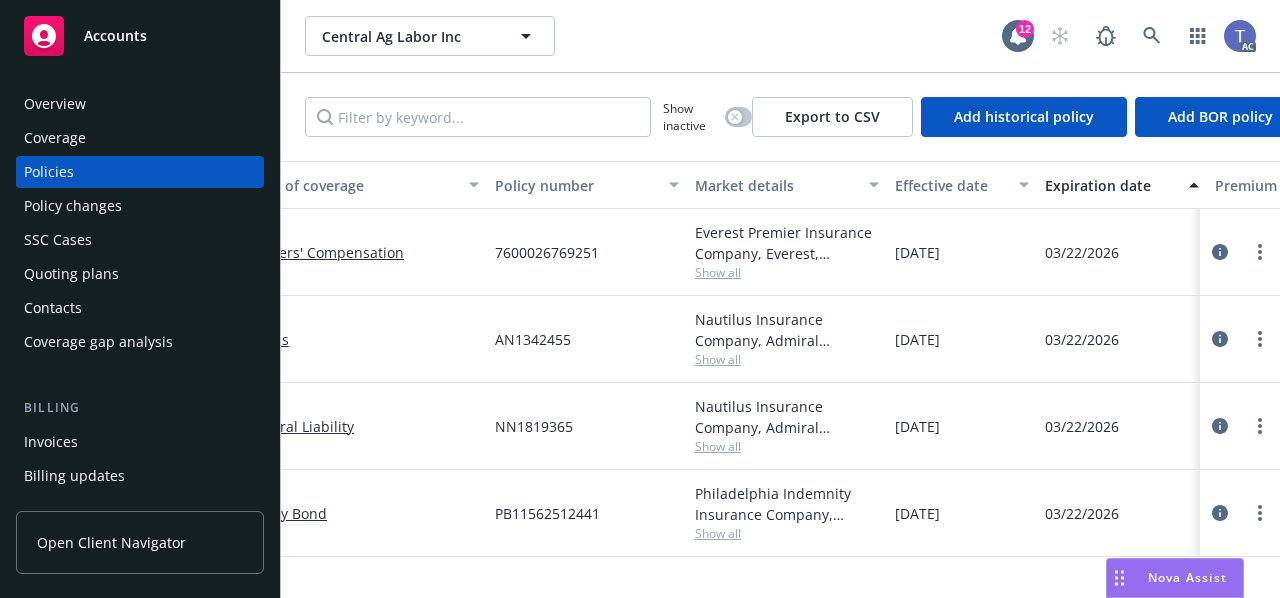 scroll, scrollTop: 0, scrollLeft: 197, axis: horizontal 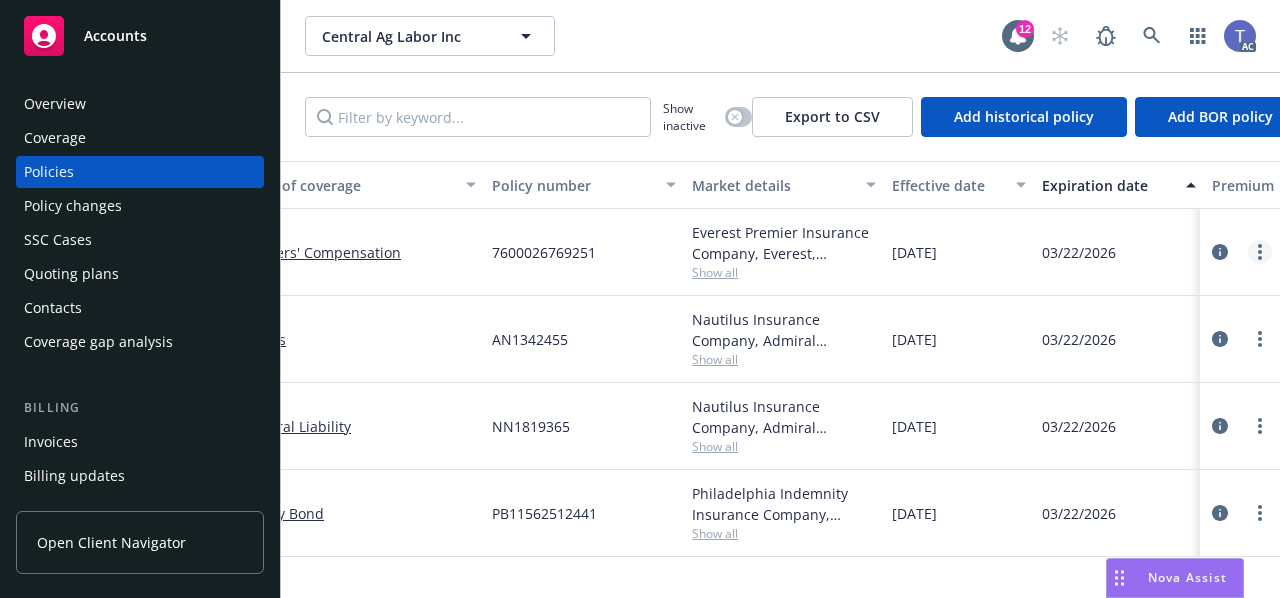 click at bounding box center (1260, 252) 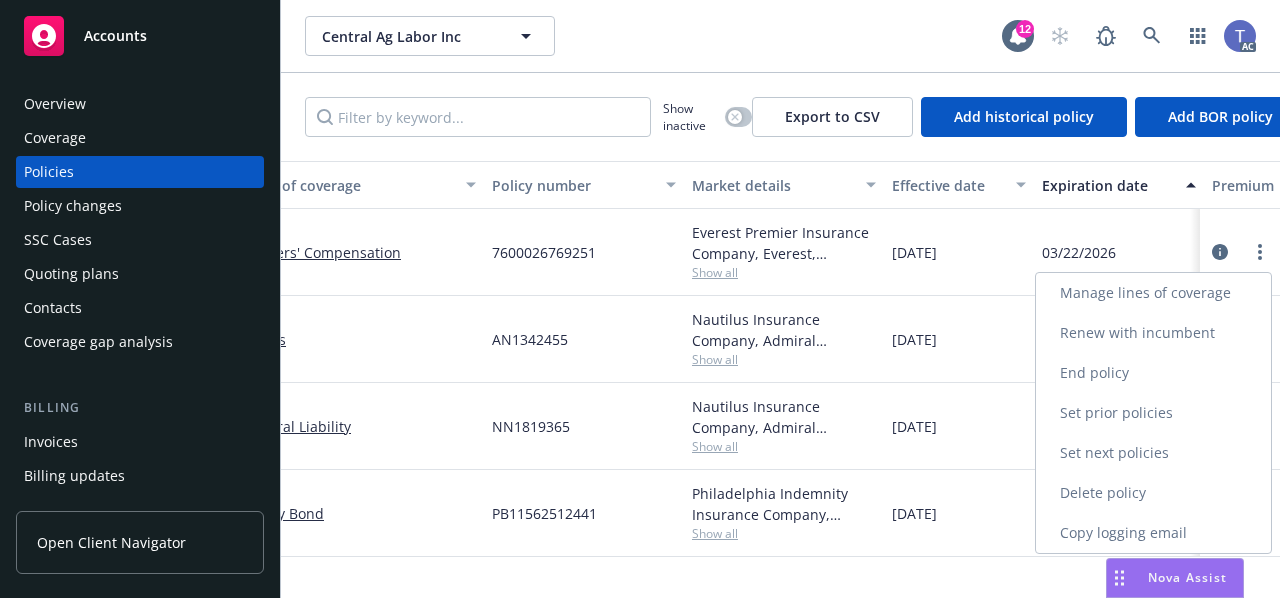 click on "Copy logging email" at bounding box center [1153, 533] 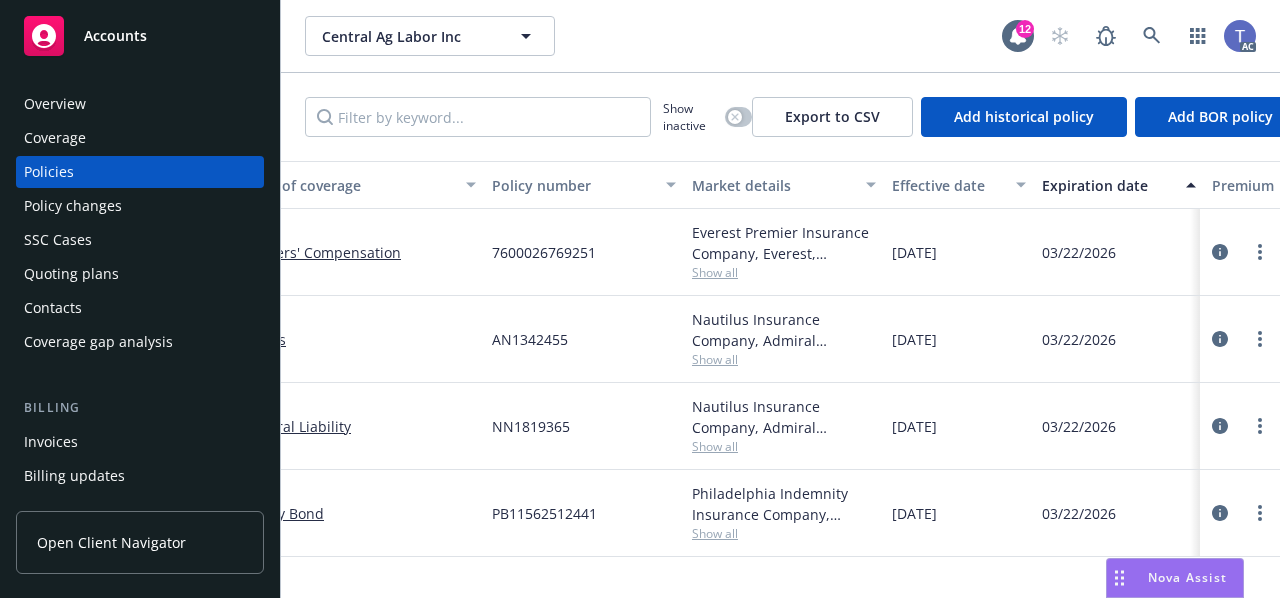 click on "Overview" at bounding box center (140, 104) 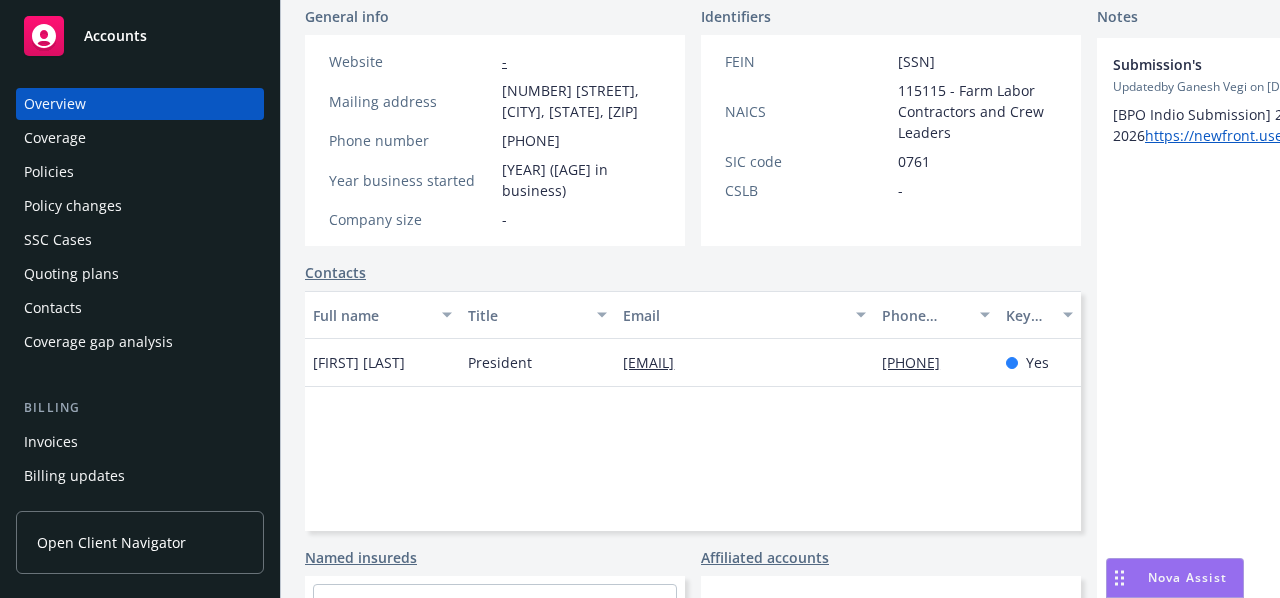 scroll, scrollTop: 342, scrollLeft: 0, axis: vertical 